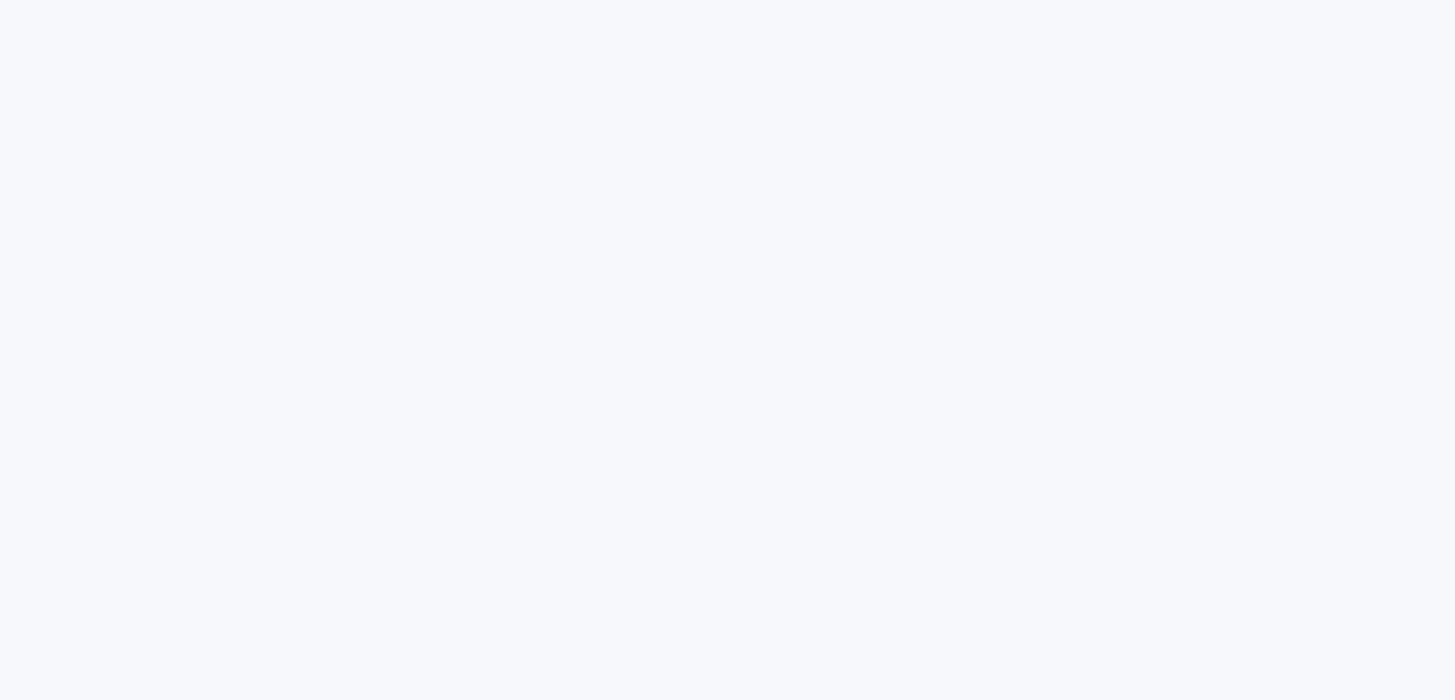 scroll, scrollTop: 0, scrollLeft: 0, axis: both 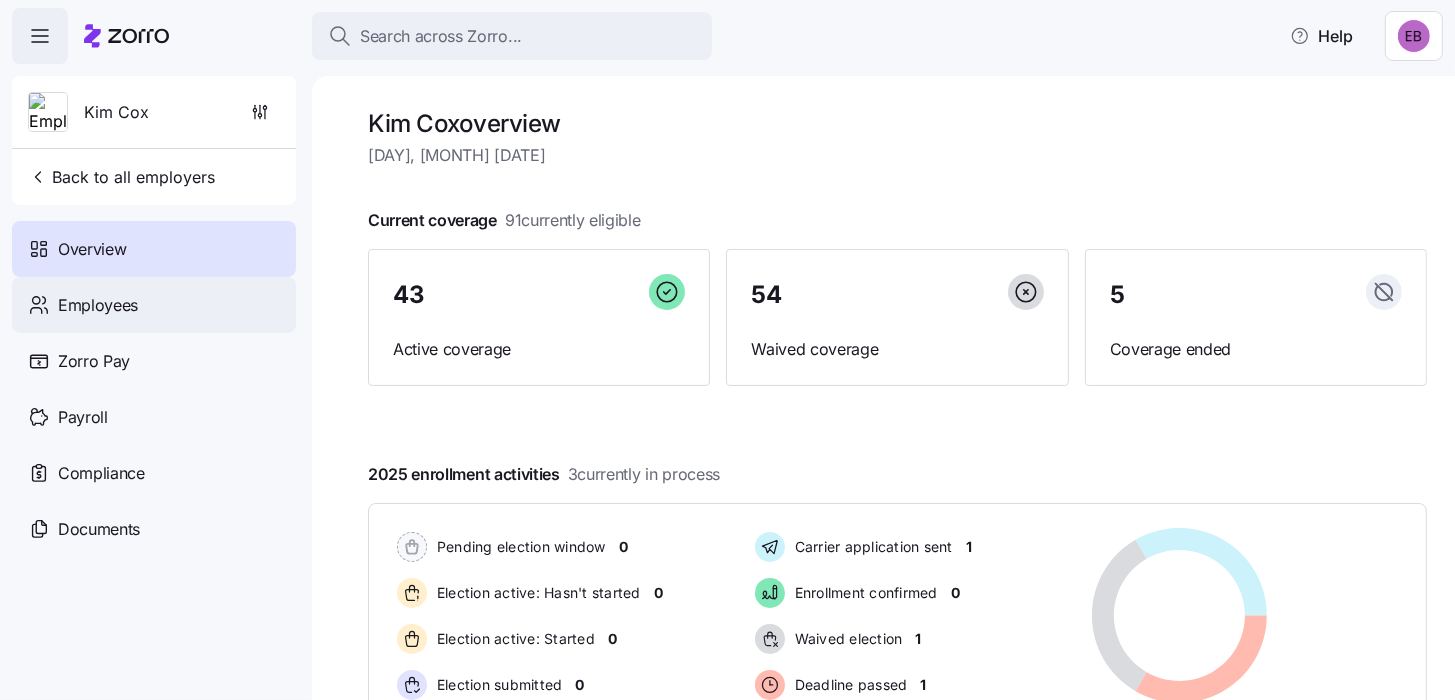 click on "Employees" at bounding box center [98, 305] 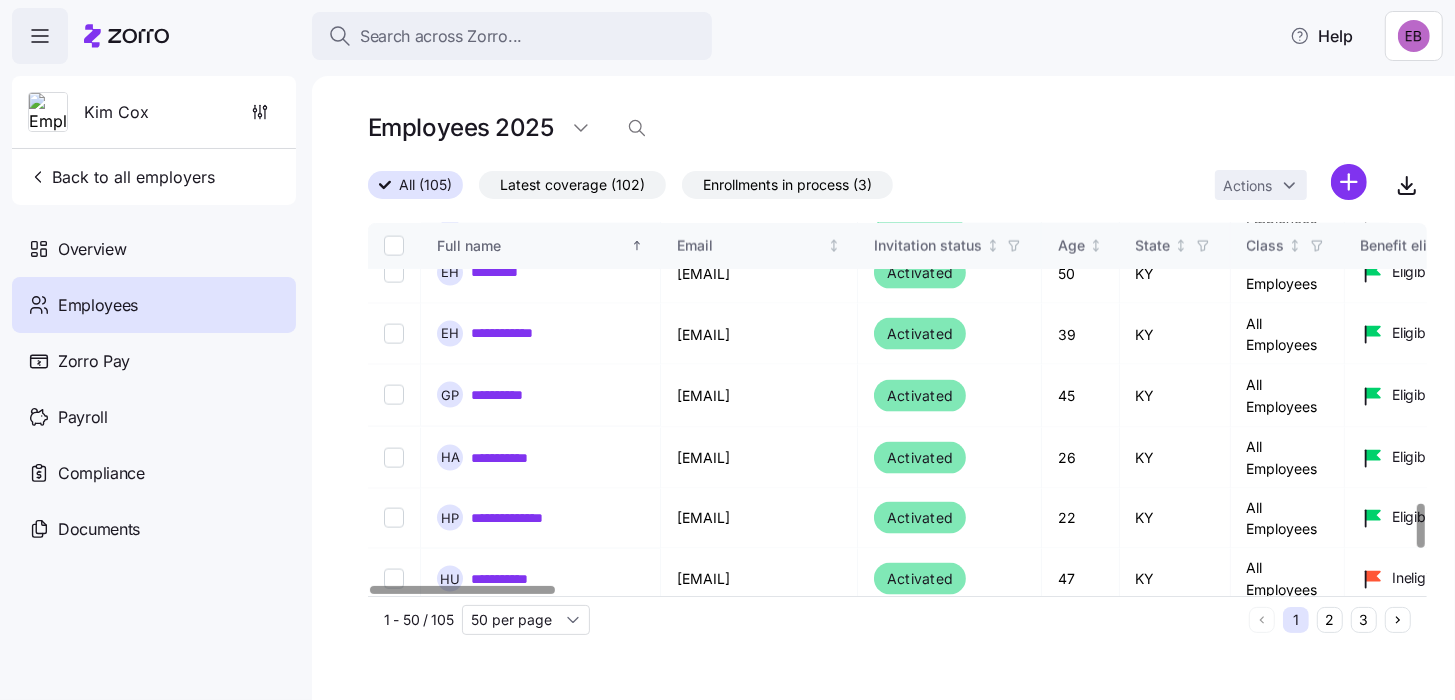 scroll, scrollTop: 2396, scrollLeft: 0, axis: vertical 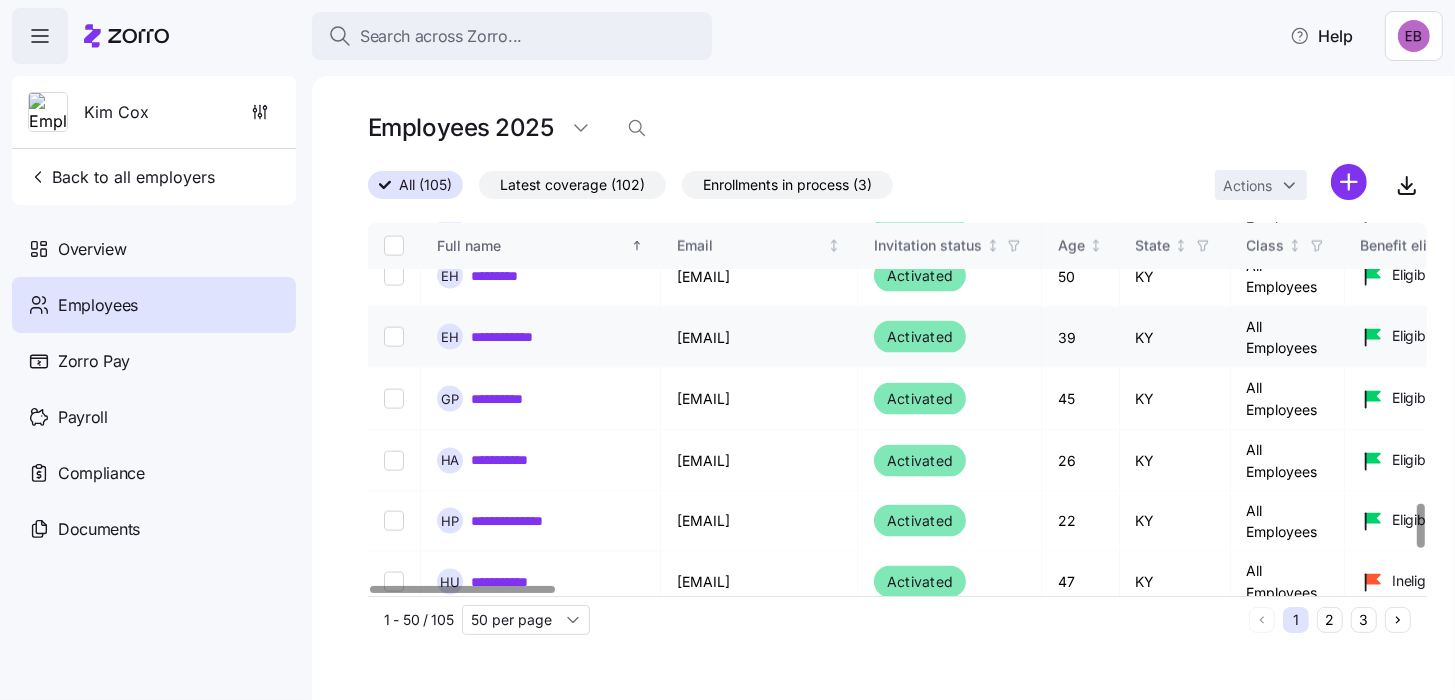 click on "**********" at bounding box center (512, 337) 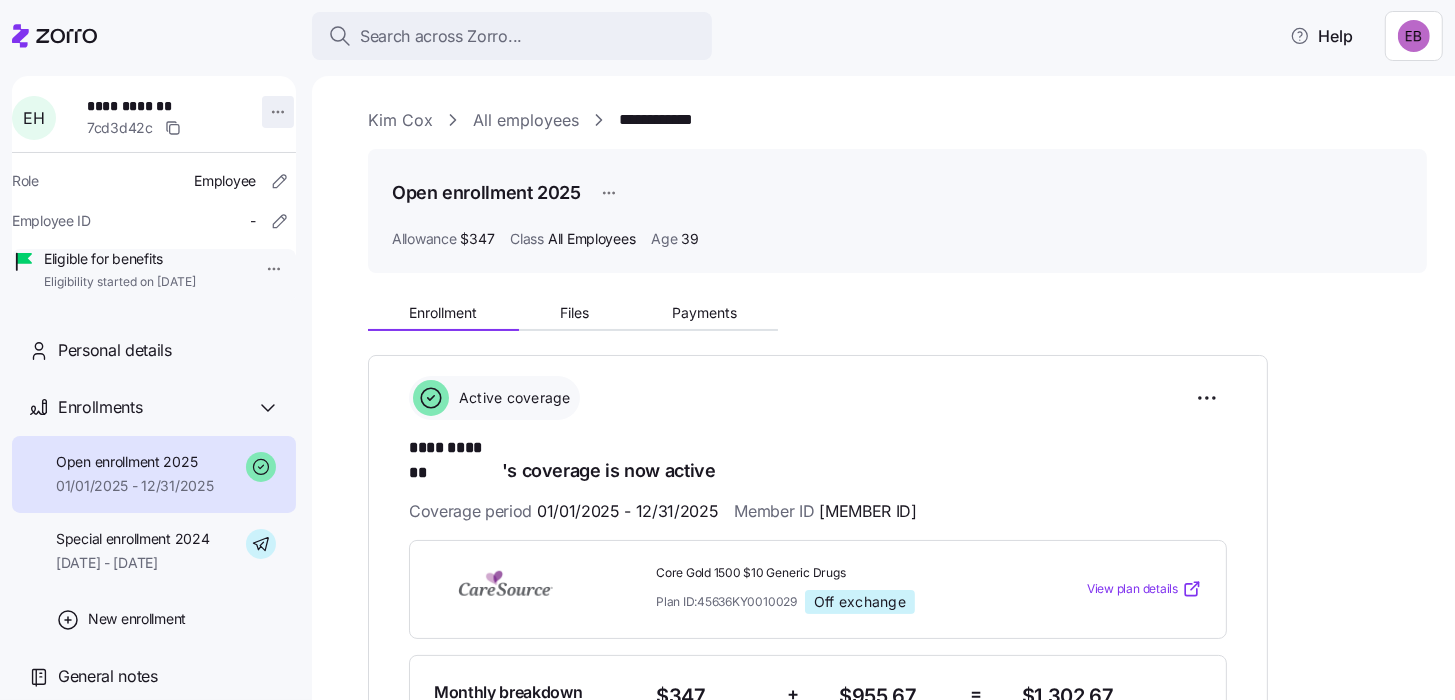 click on "**********" at bounding box center (727, 344) 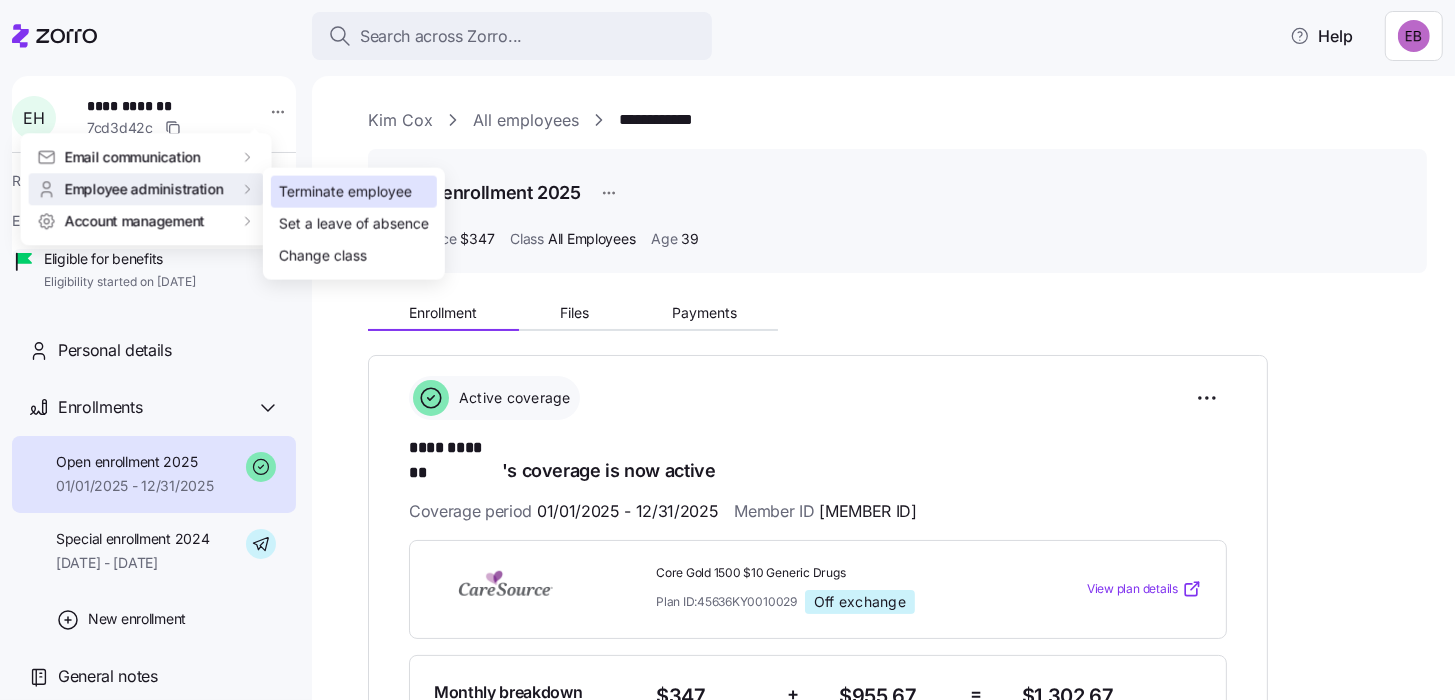 click on "Terminate employee" at bounding box center (345, 192) 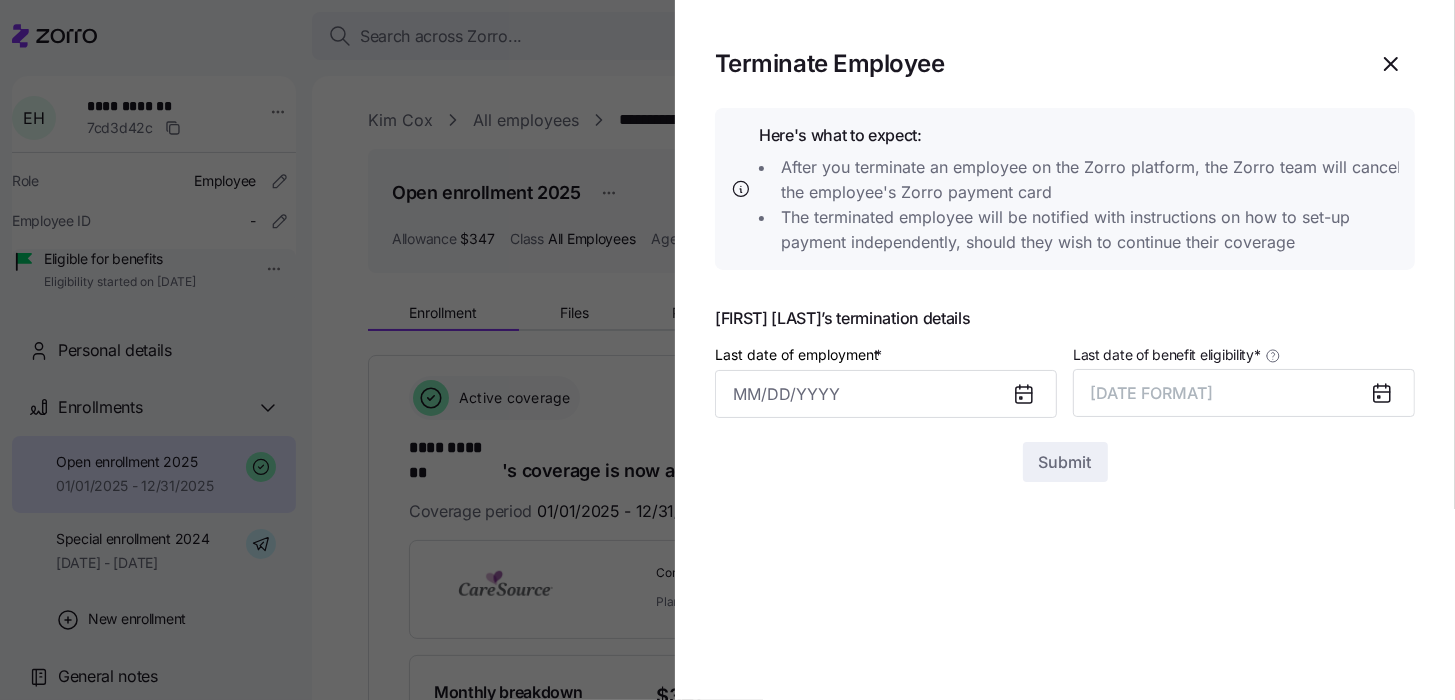 click 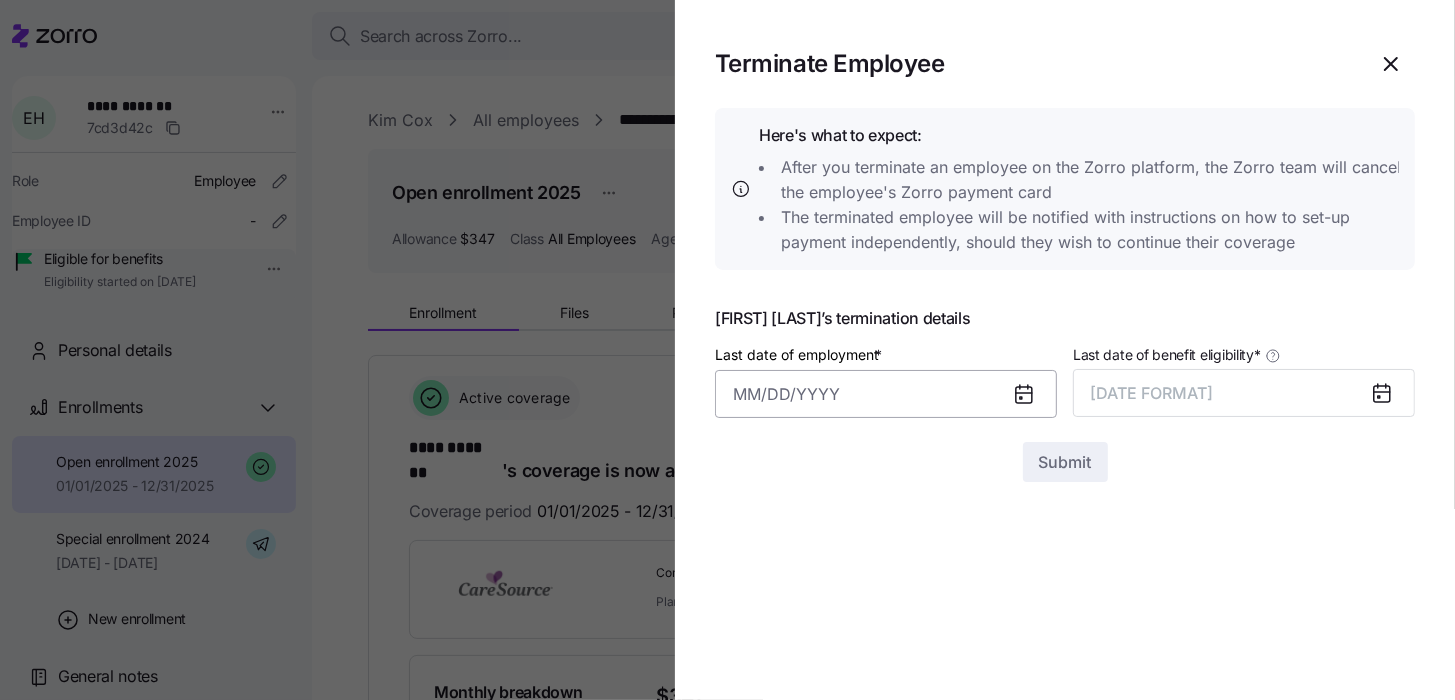 click on "Last date of employment  *" at bounding box center [886, 394] 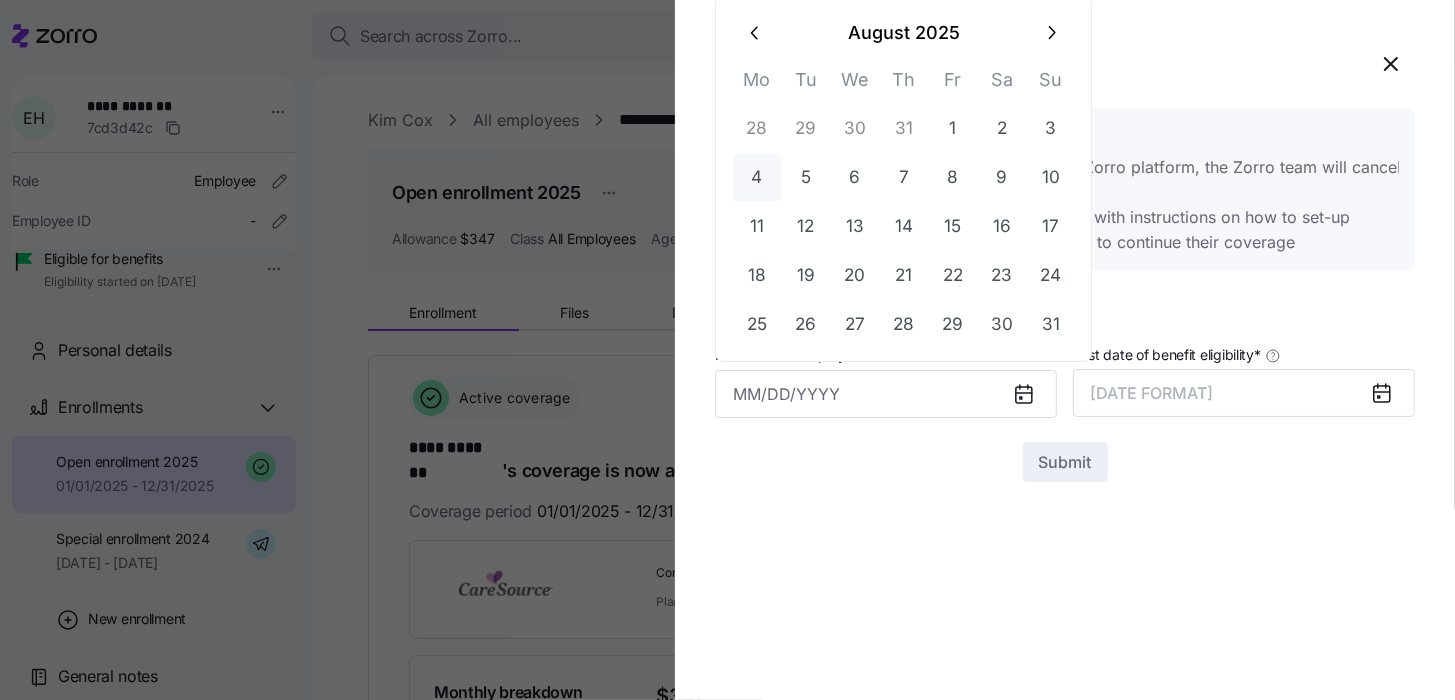 click on "4" at bounding box center [757, 178] 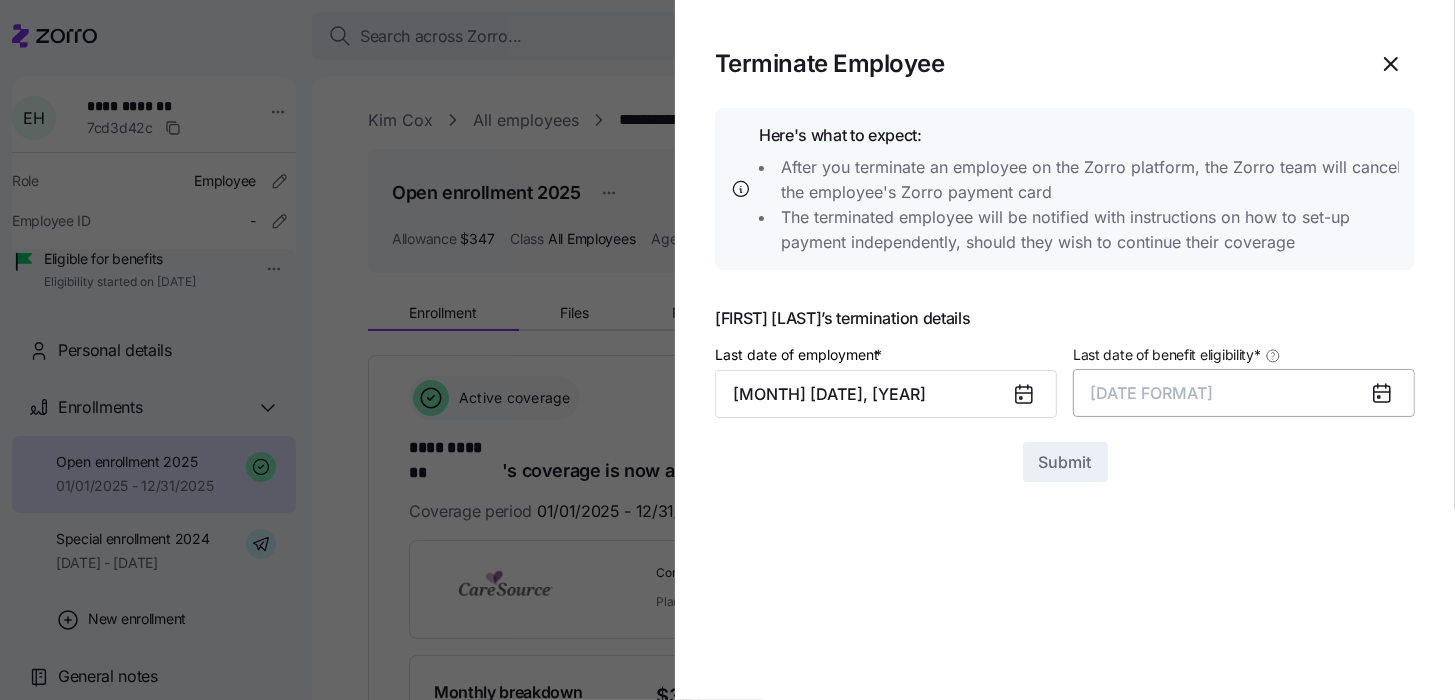 click on "[DATE FORMAT]" at bounding box center [1244, 393] 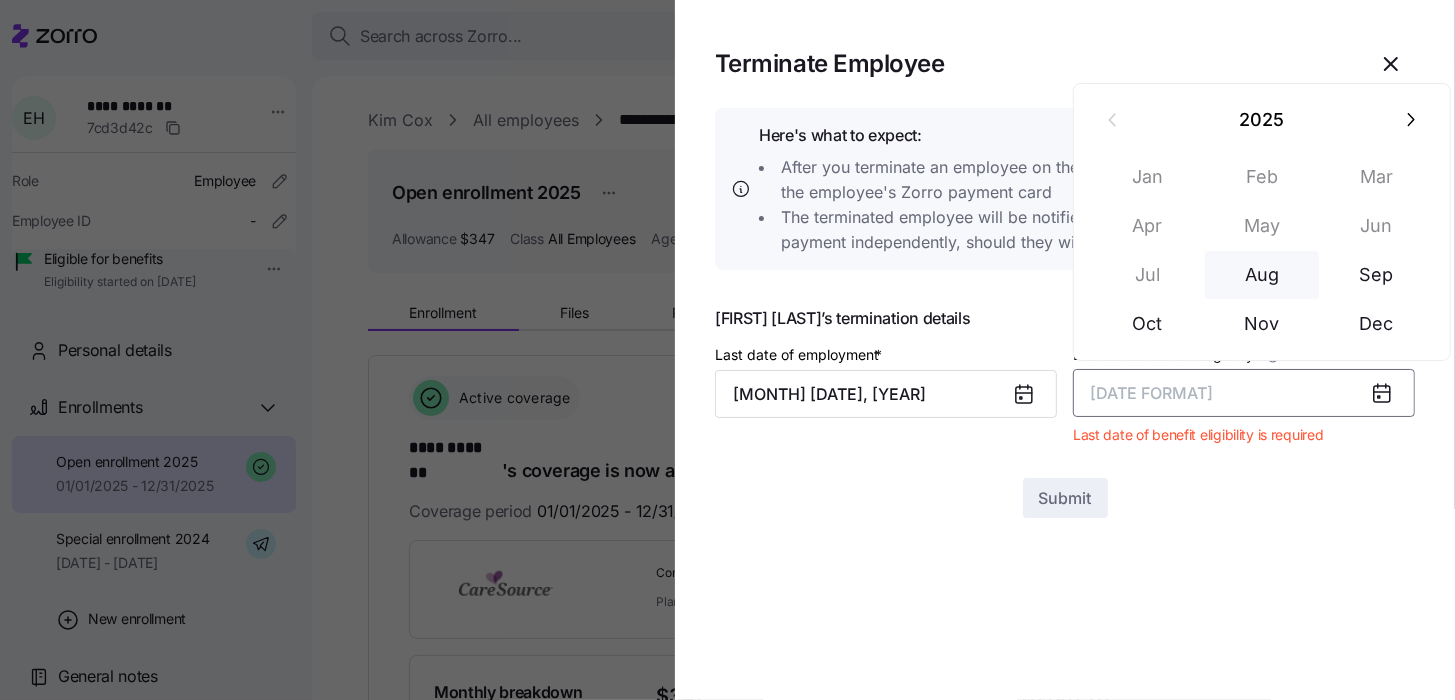 click on "Aug" at bounding box center [1262, 275] 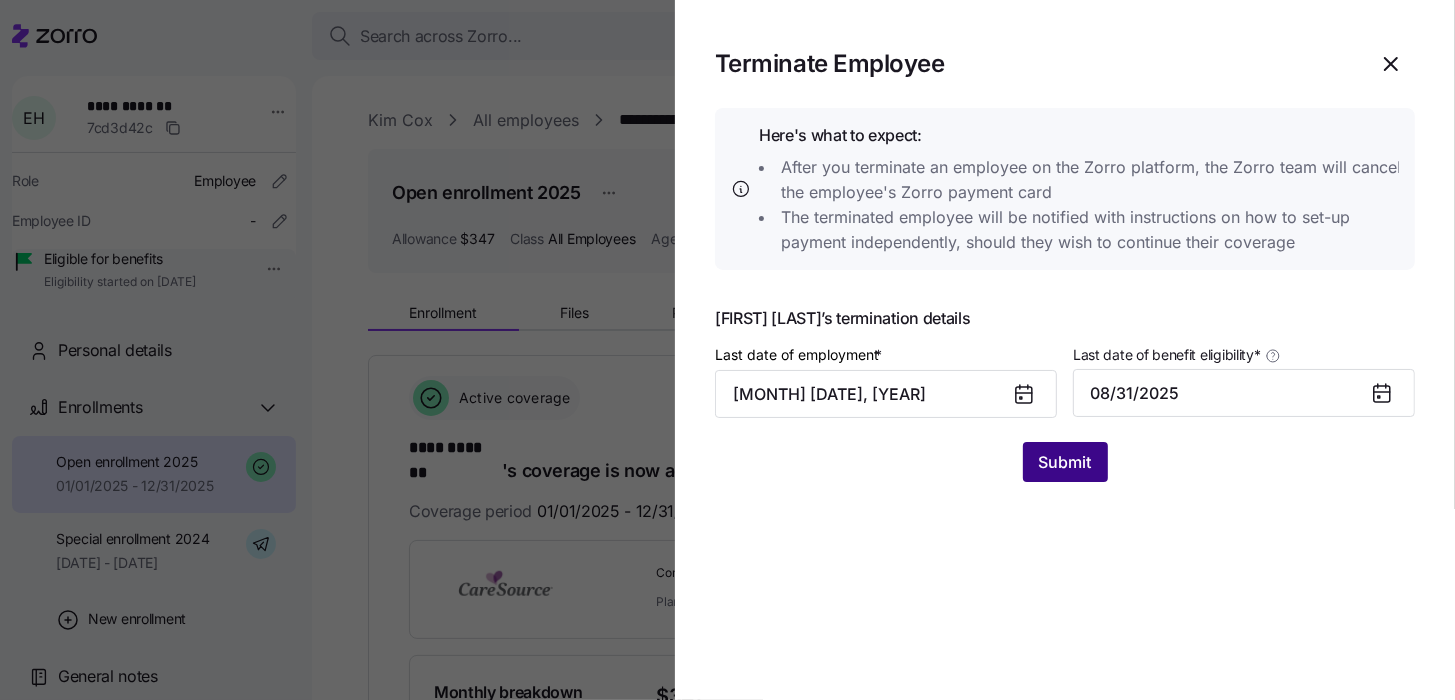 click on "Submit" at bounding box center (1065, 462) 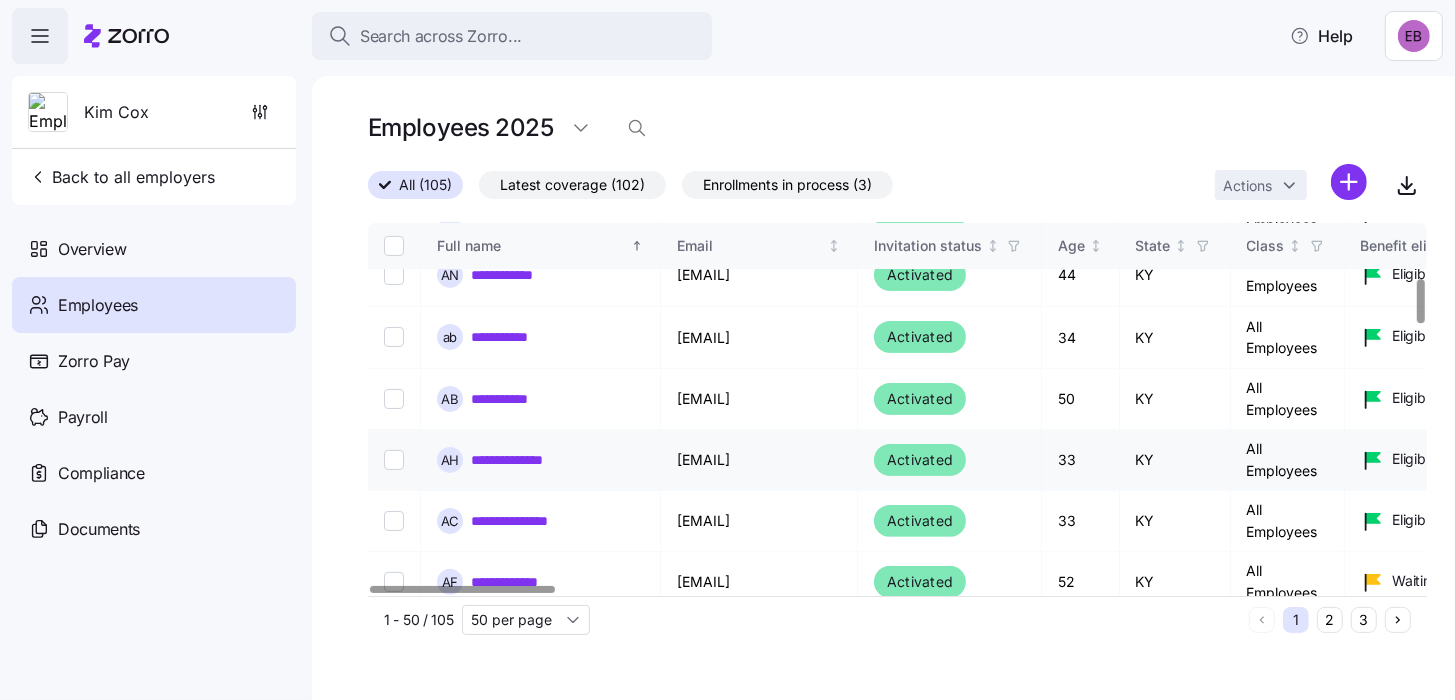 scroll, scrollTop: 499, scrollLeft: 0, axis: vertical 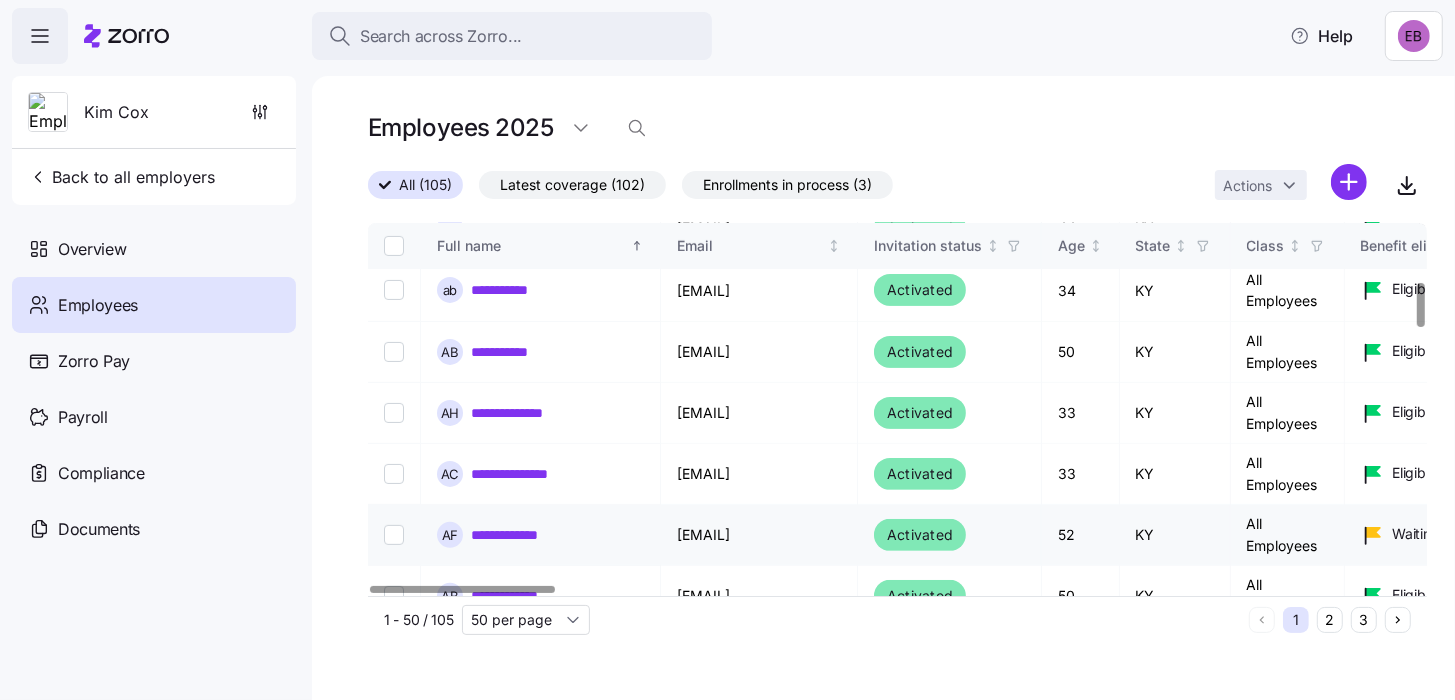 click on "**********" at bounding box center (518, 535) 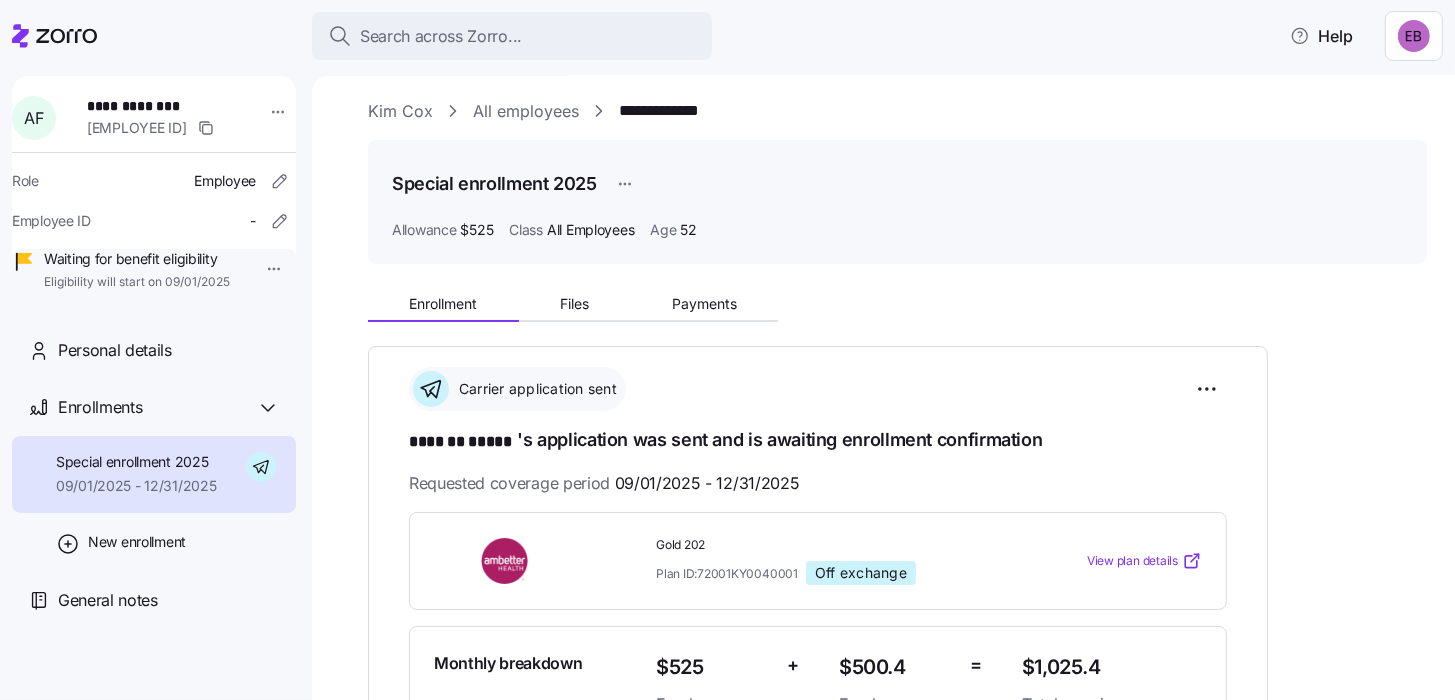 scroll, scrollTop: 0, scrollLeft: 0, axis: both 